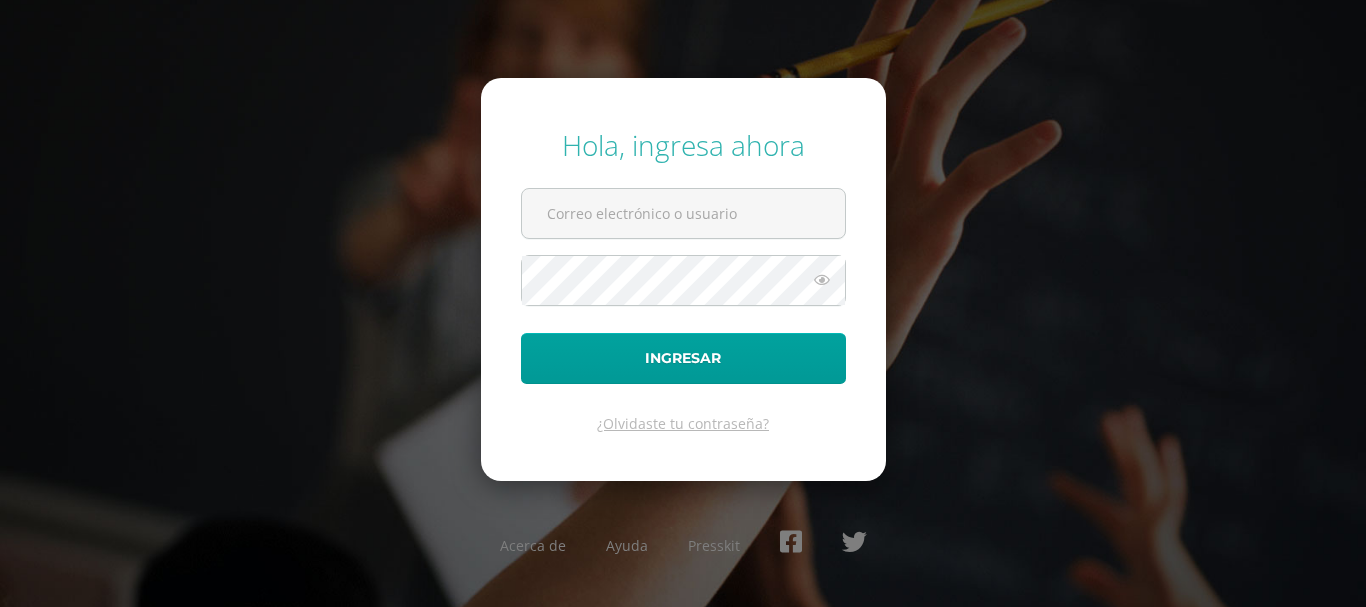 scroll, scrollTop: 0, scrollLeft: 0, axis: both 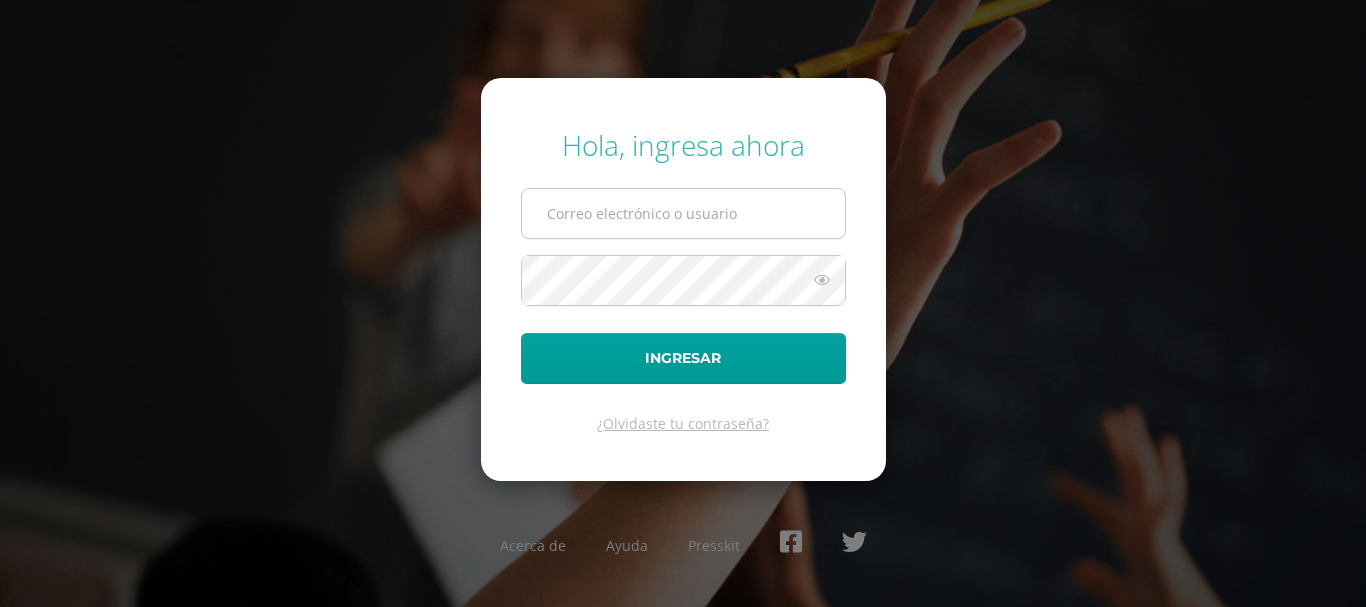 click at bounding box center [683, 213] 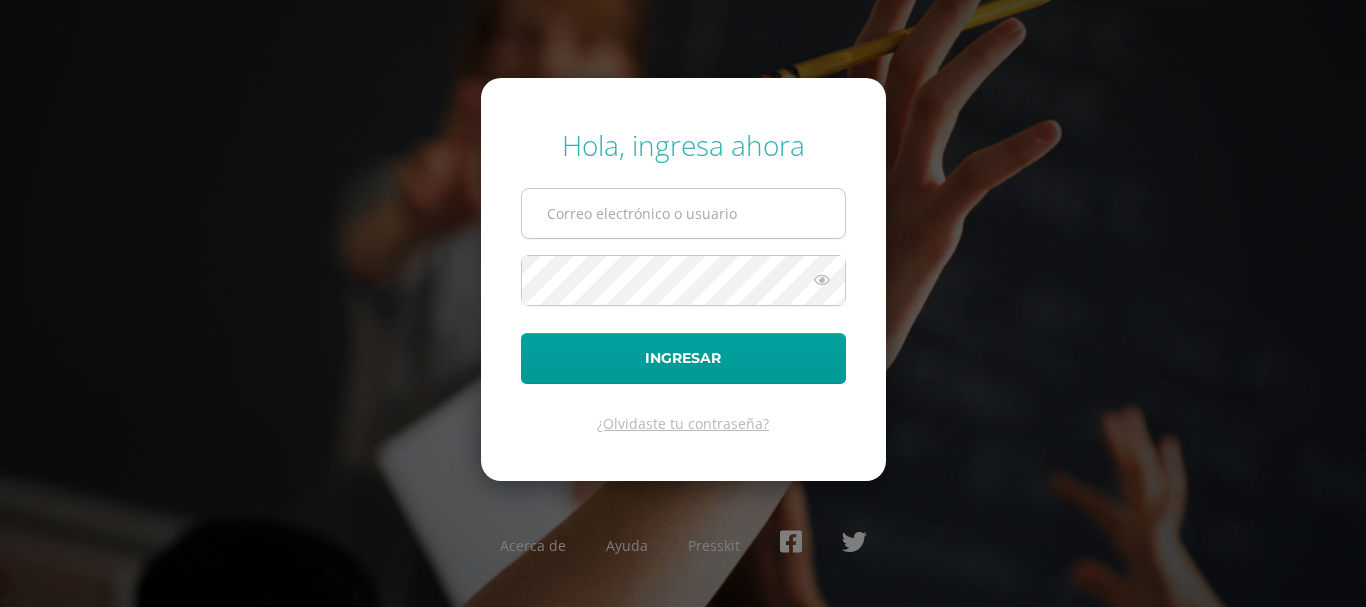 type on "[EMAIL]" 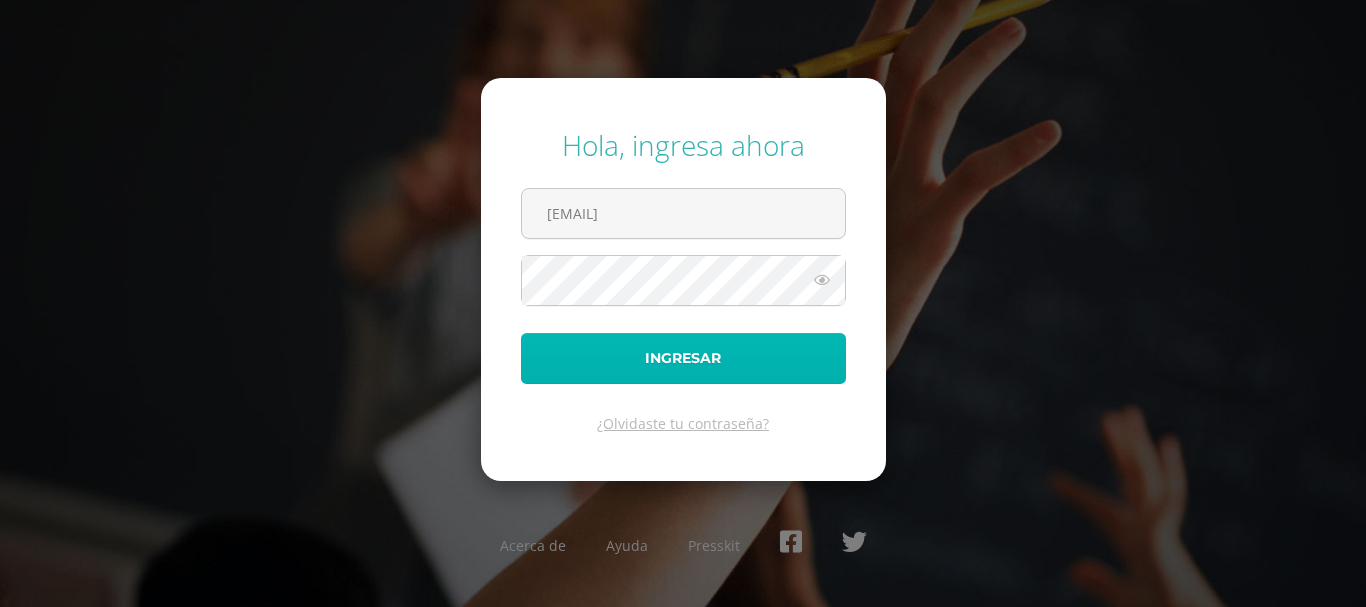click on "Ingresar" at bounding box center [683, 358] 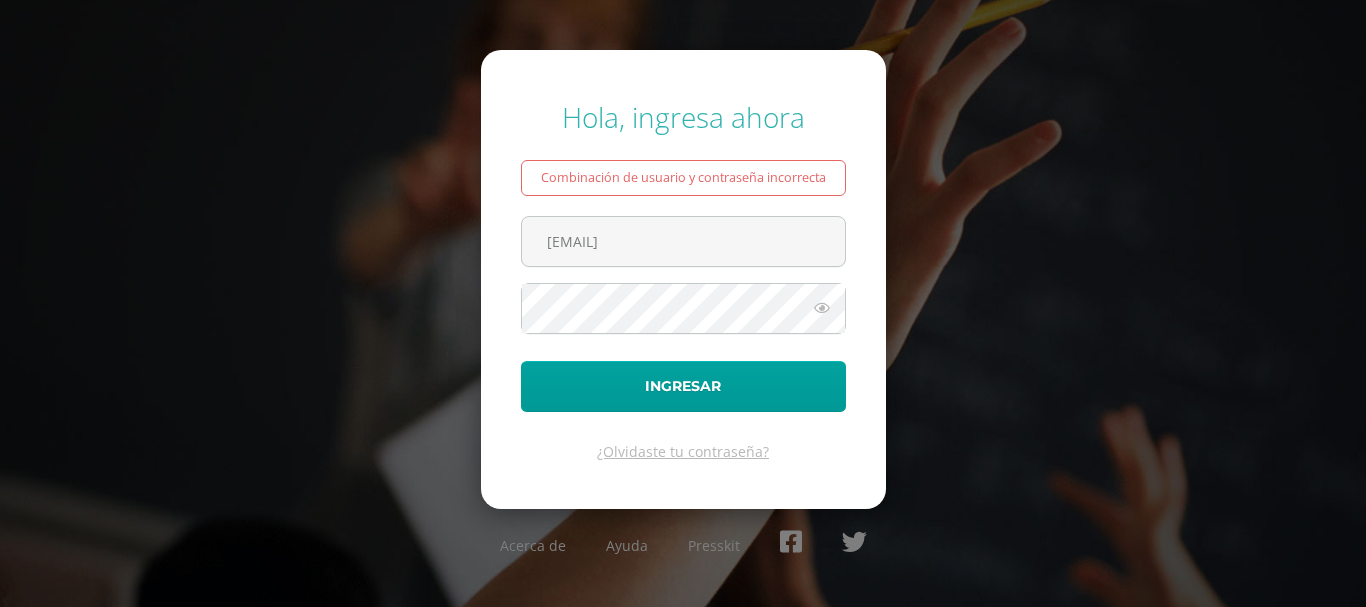 scroll, scrollTop: 0, scrollLeft: 0, axis: both 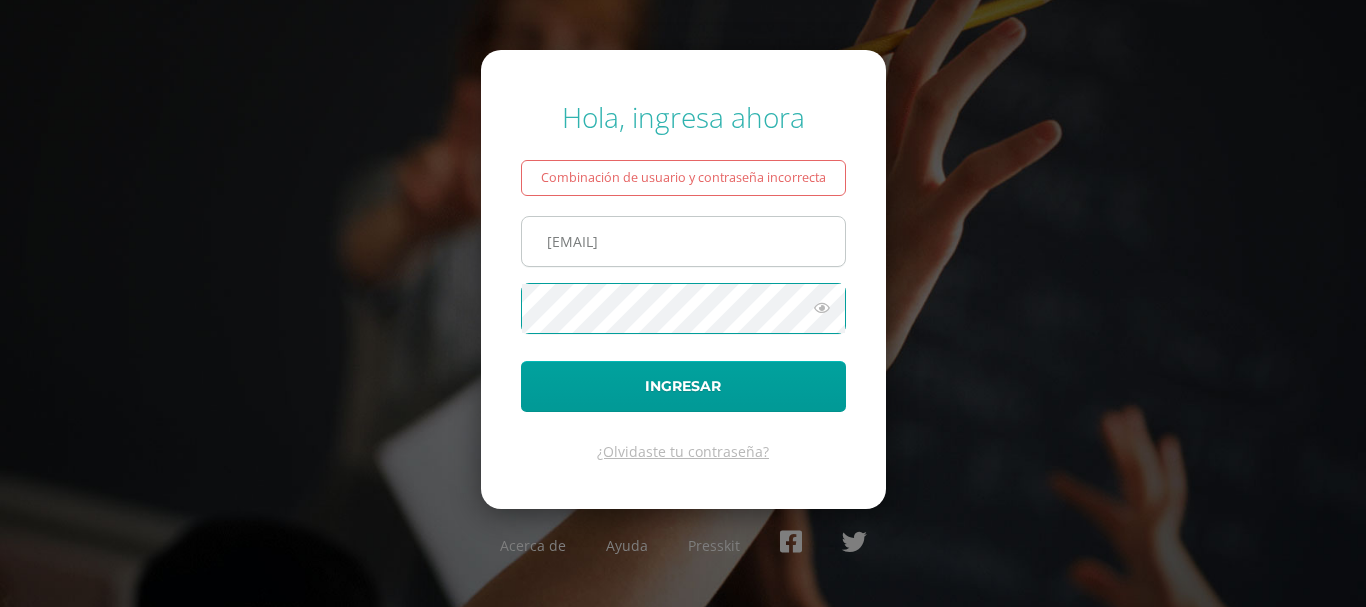 click on "[EMAIL]" at bounding box center [683, 241] 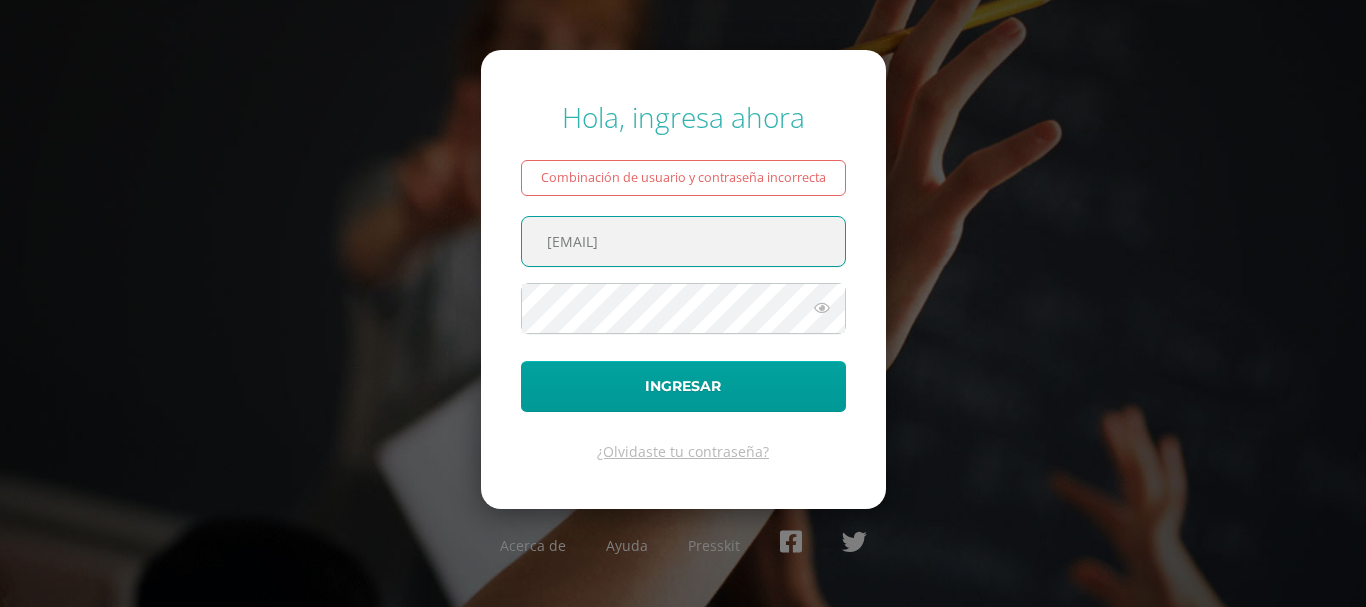 click on "[EMAIL]" at bounding box center (683, 241) 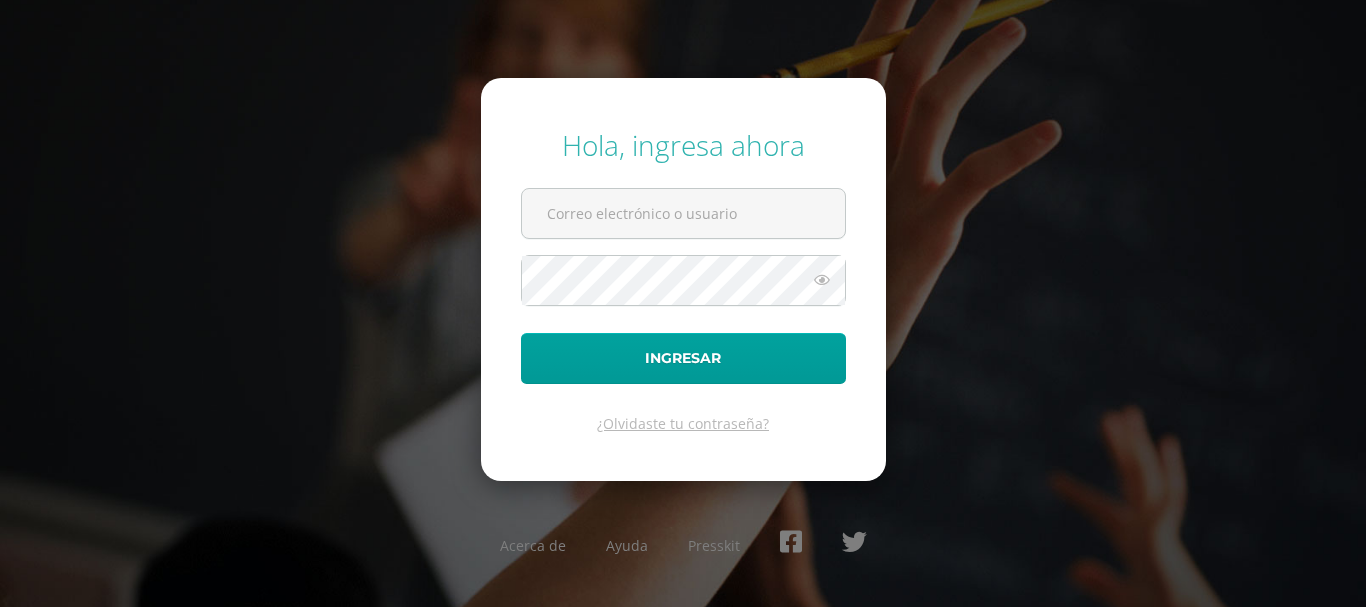 scroll, scrollTop: 0, scrollLeft: 0, axis: both 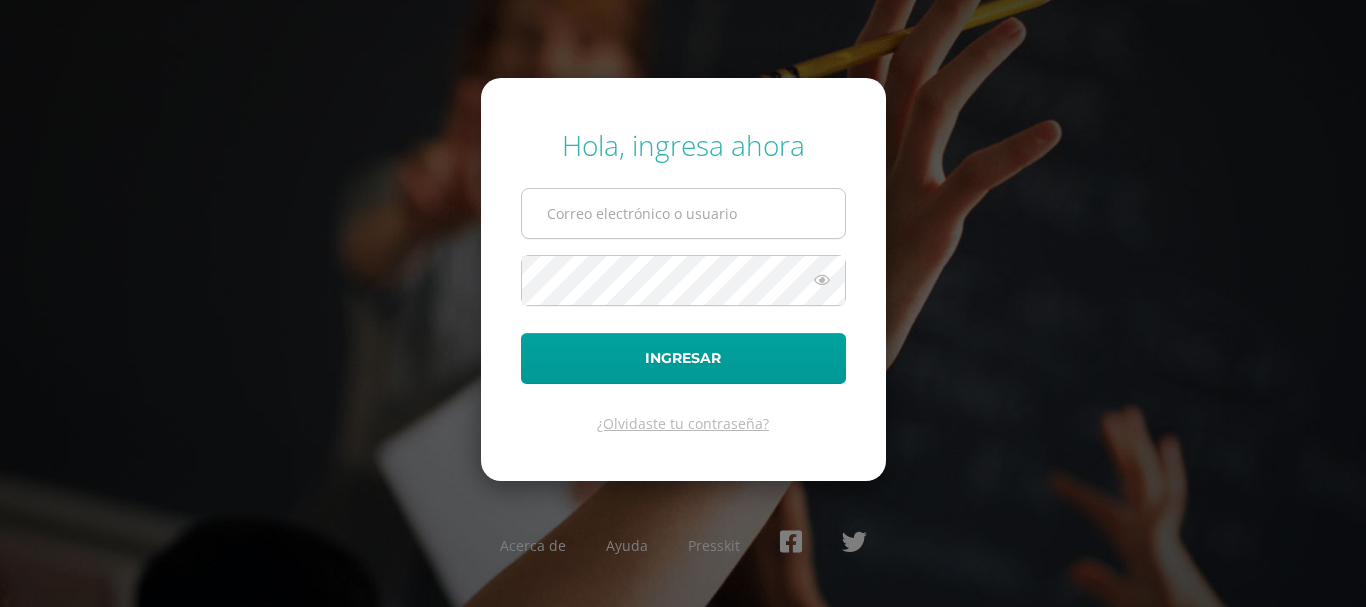 type on "[EMAIL]" 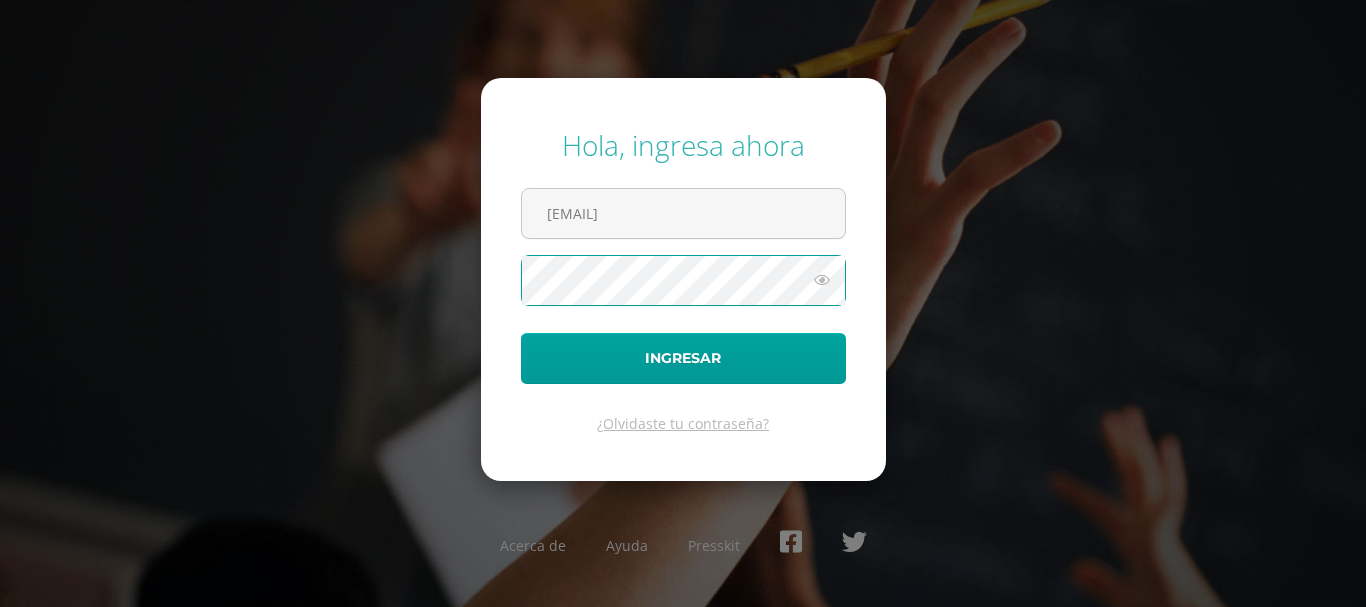 click on "Ingresar" at bounding box center [683, 358] 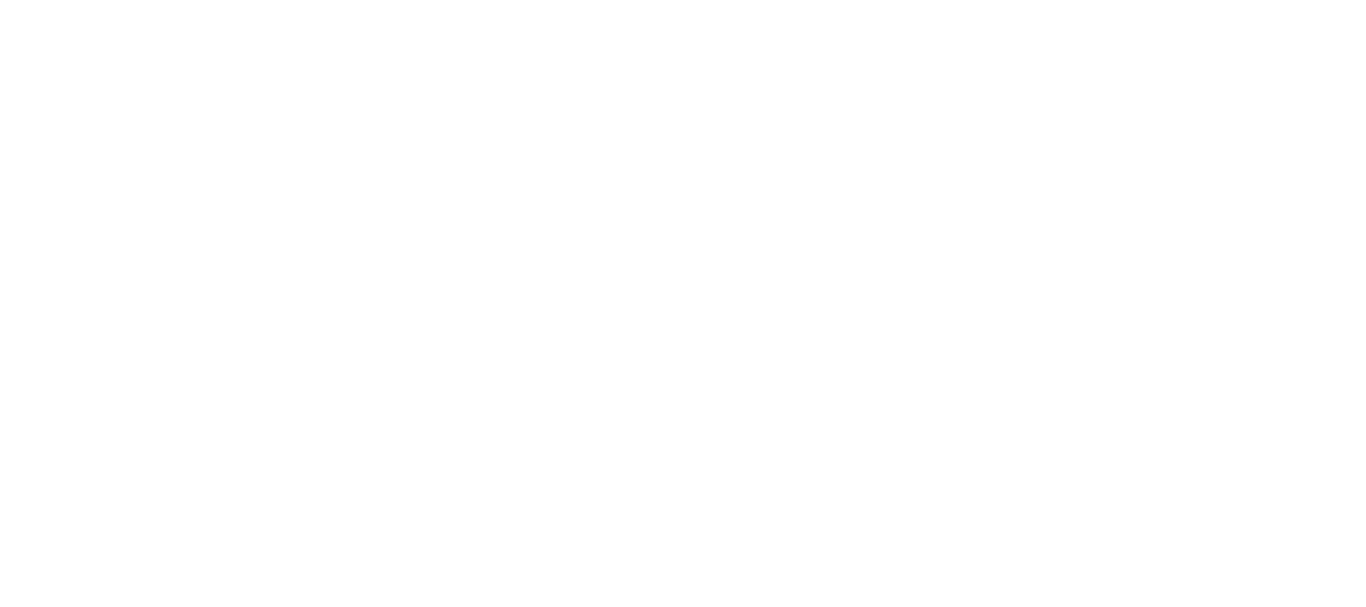 scroll, scrollTop: 0, scrollLeft: 0, axis: both 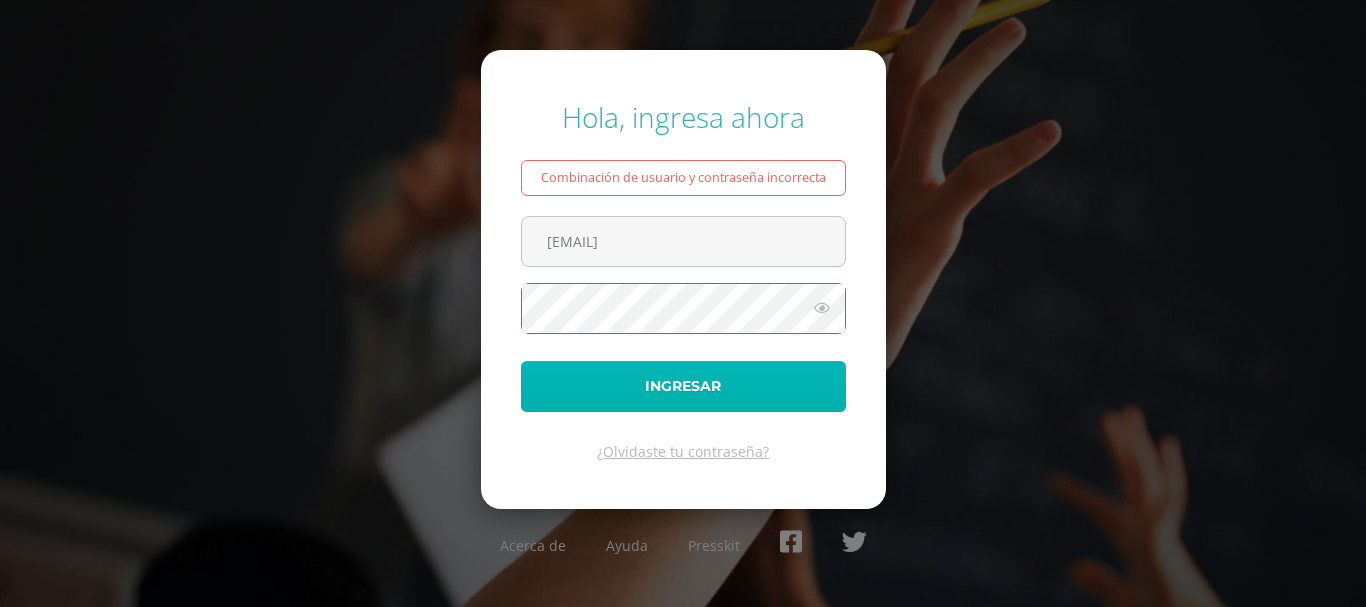 click on "Ingresar" at bounding box center (683, 386) 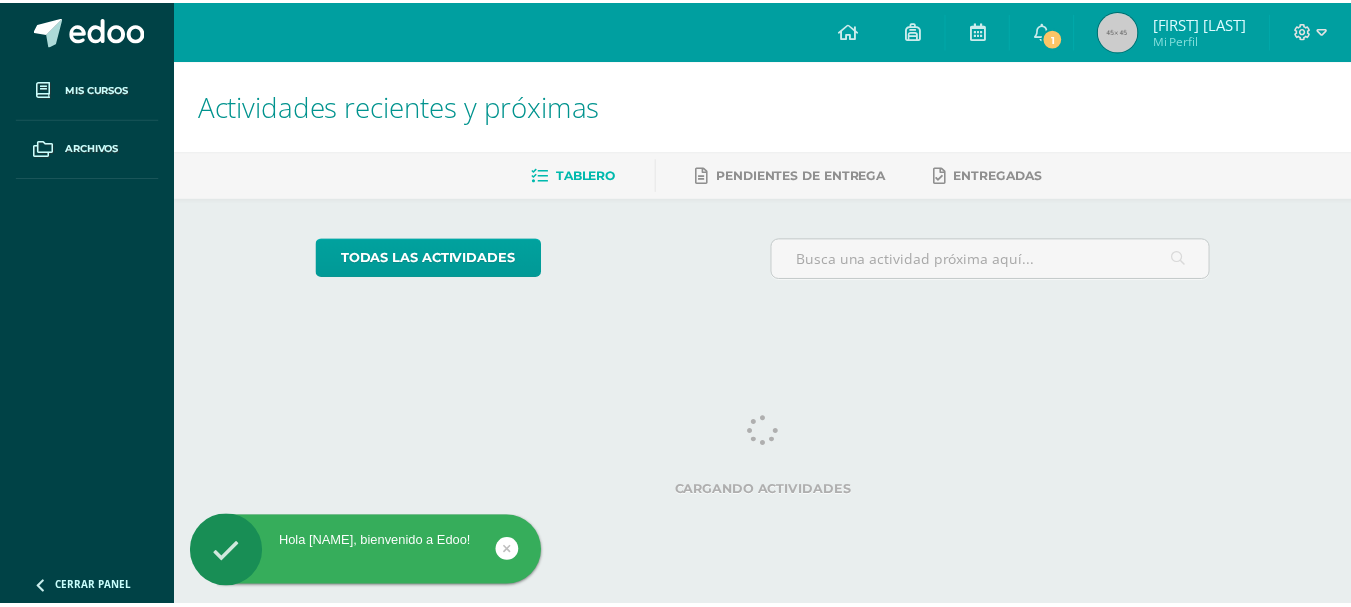 scroll, scrollTop: 0, scrollLeft: 0, axis: both 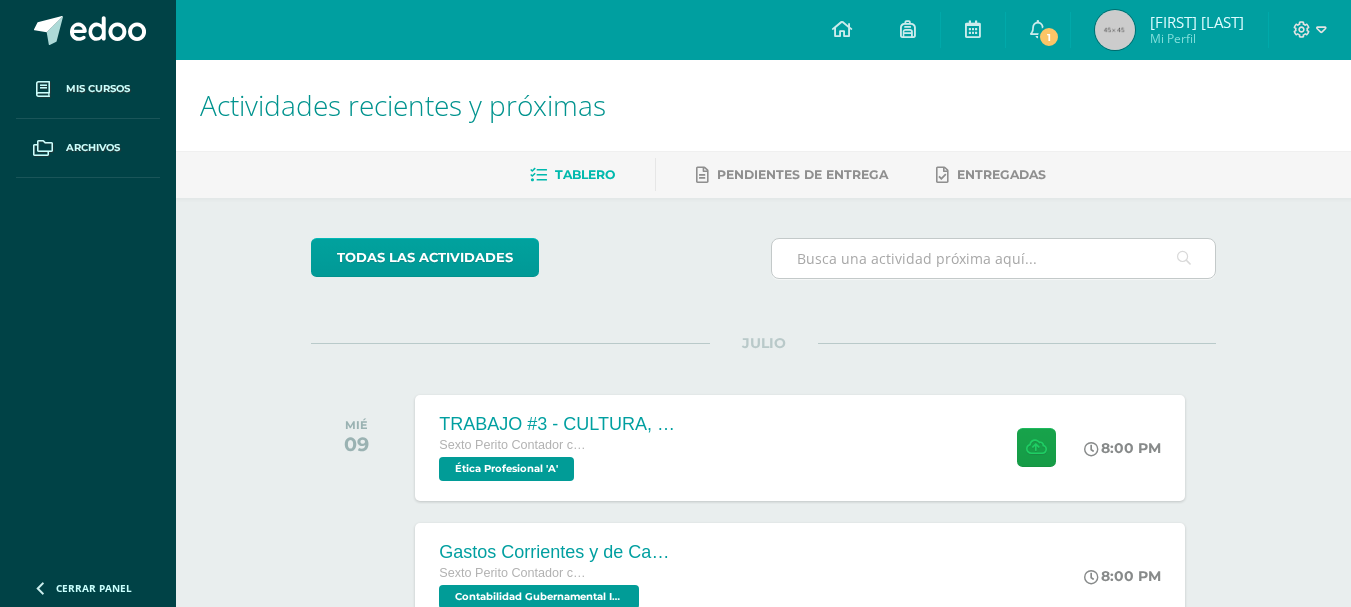 click at bounding box center (993, 258) 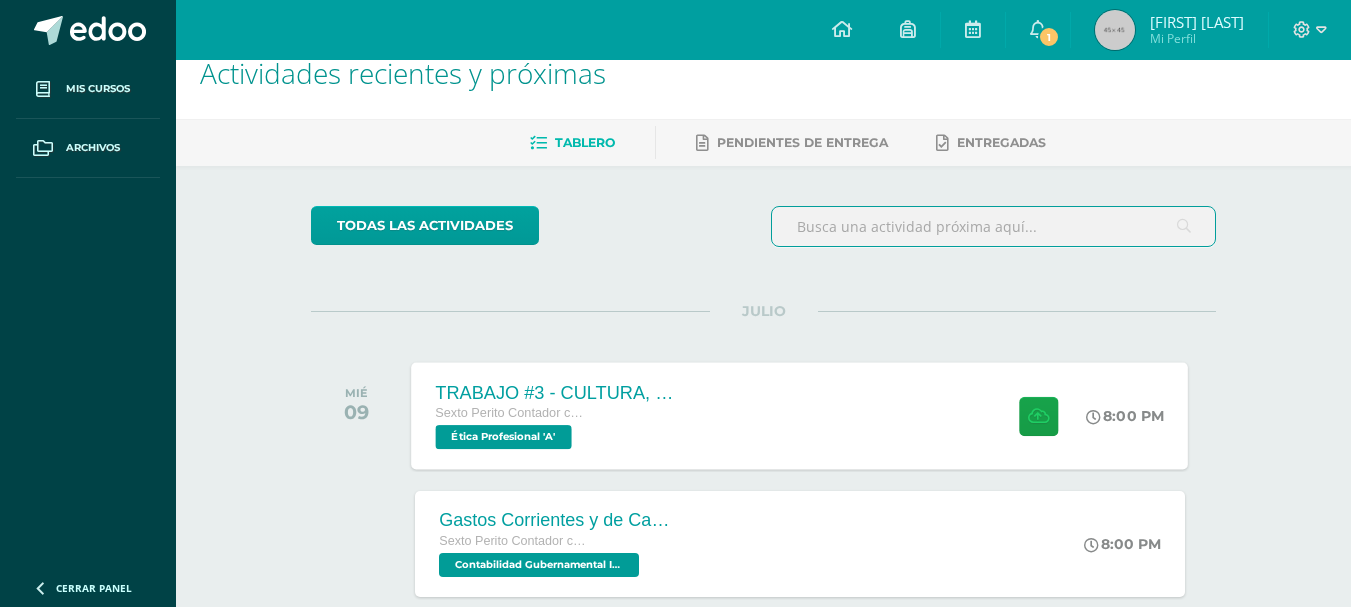 scroll, scrollTop: 133, scrollLeft: 0, axis: vertical 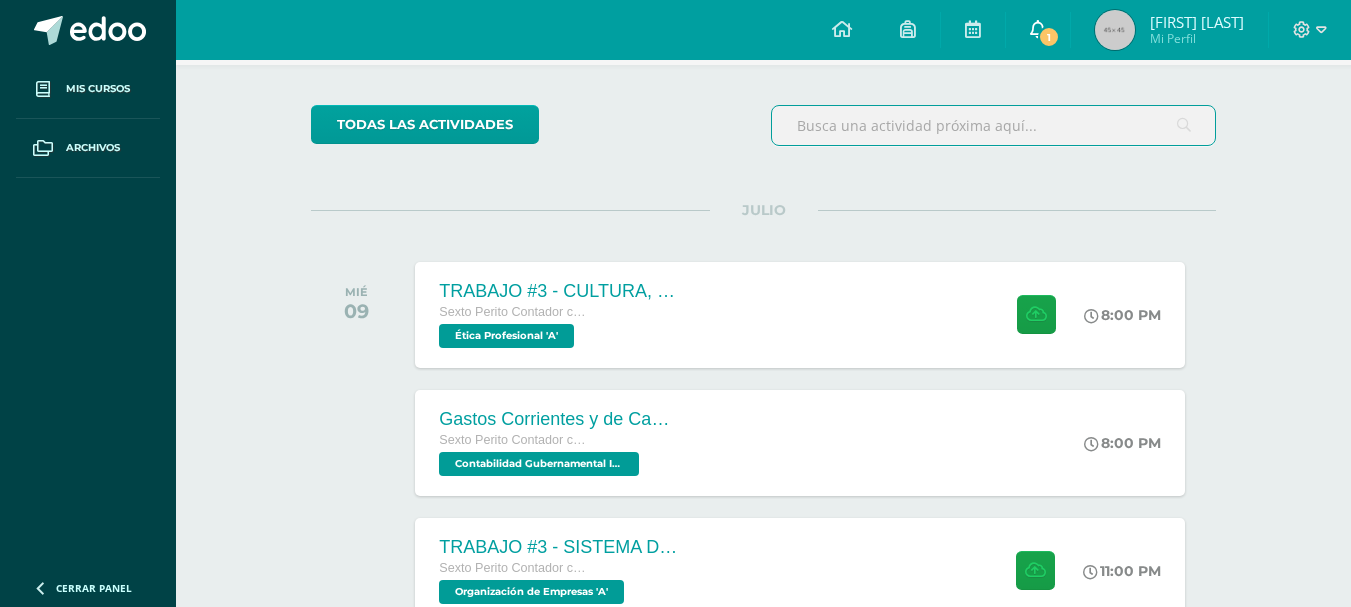 click on "1" at bounding box center (1049, 37) 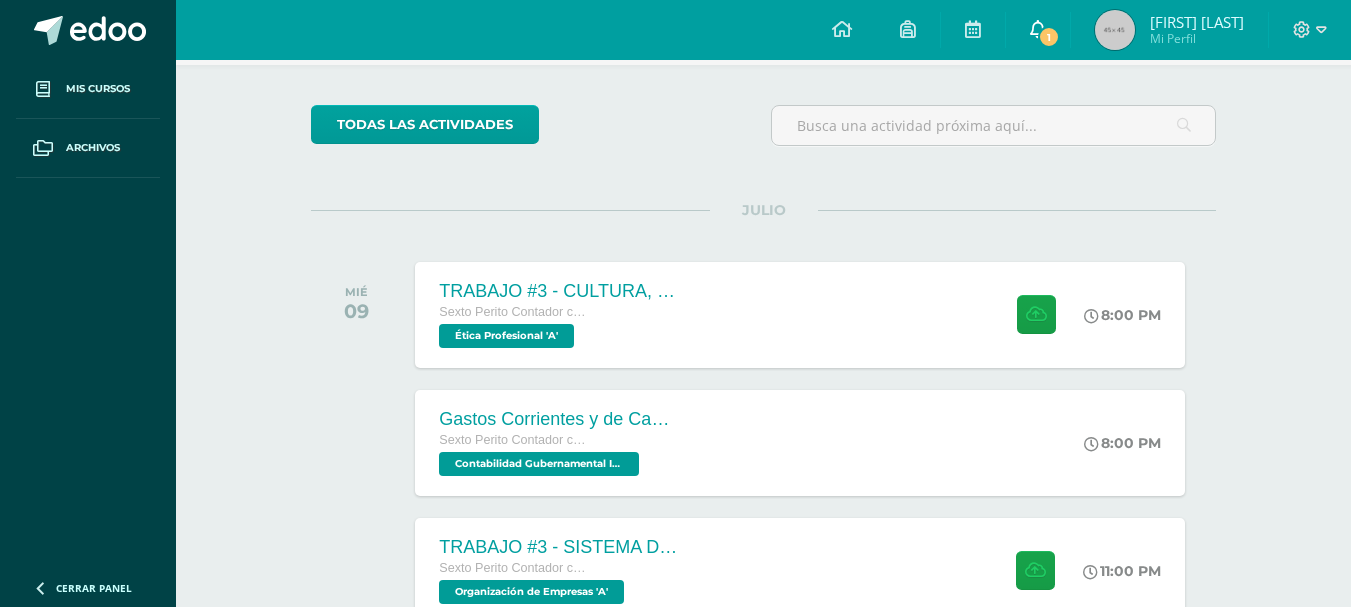 scroll, scrollTop: 33, scrollLeft: 0, axis: vertical 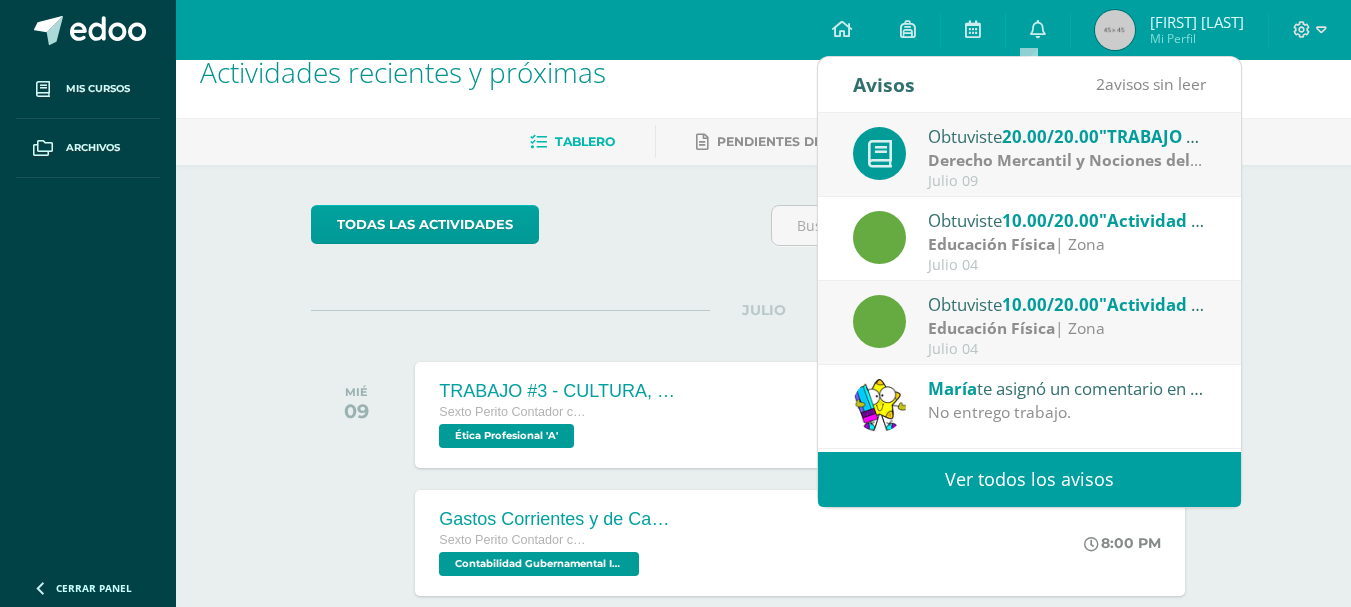 click on "Derecho Mercantil y Nociones del Derecho Laboral" at bounding box center [1125, 160] 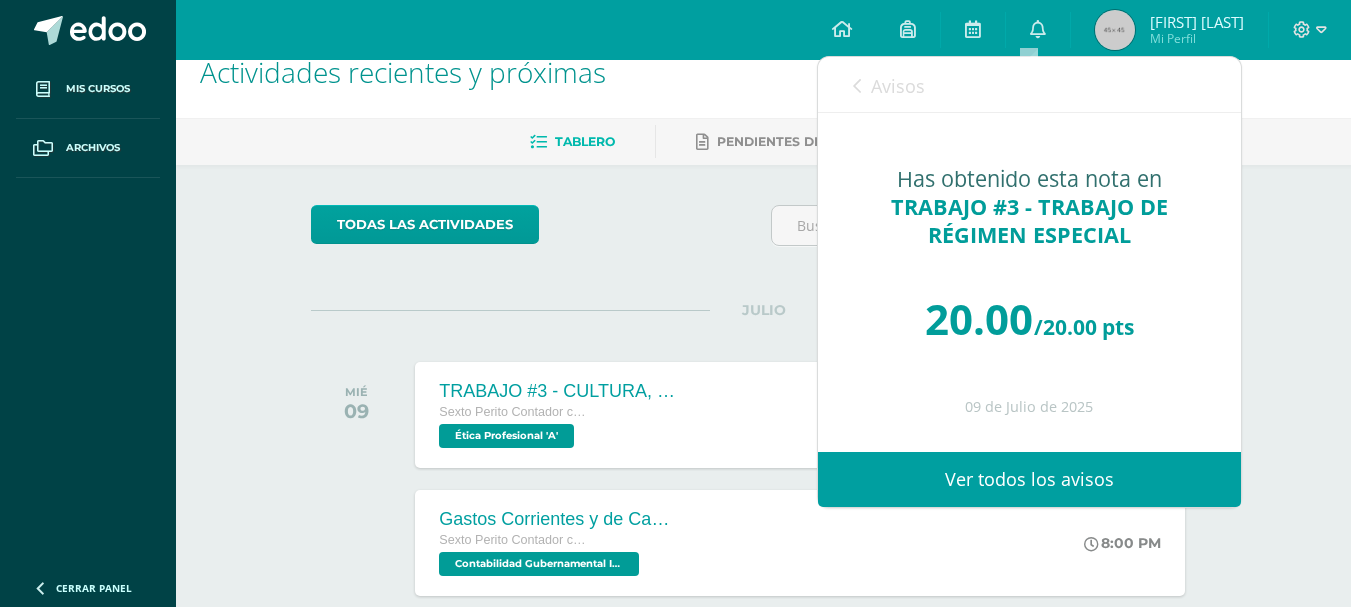 click on "Avisos" at bounding box center [898, 86] 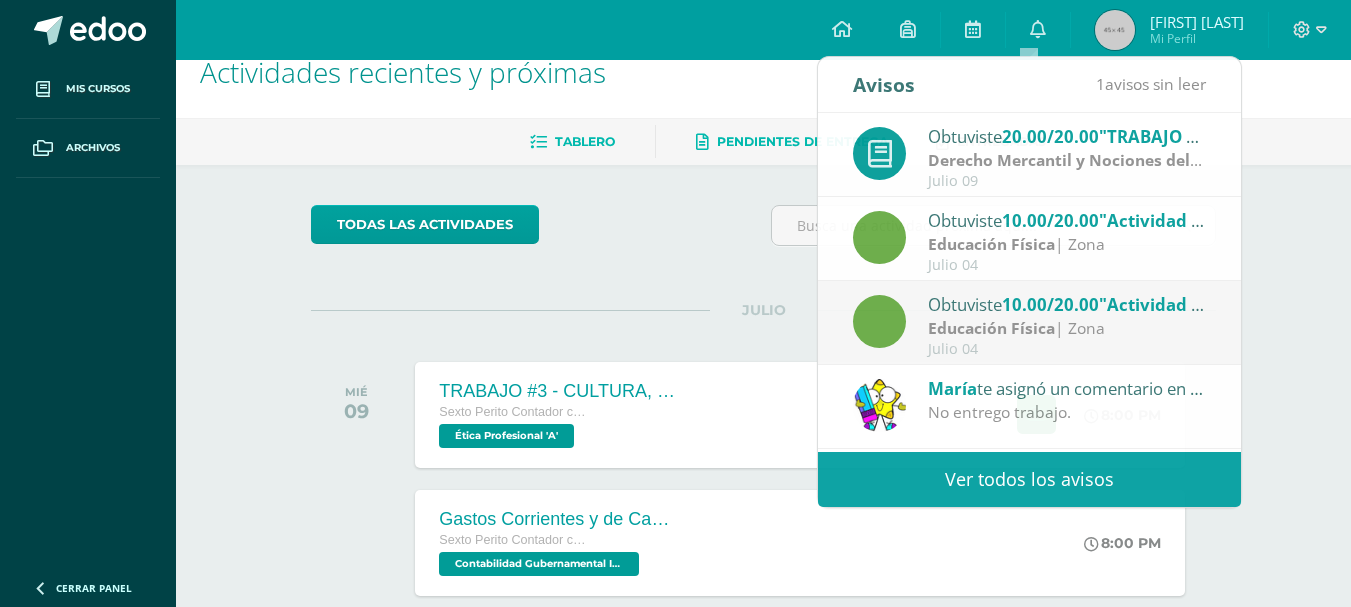 click on "Pendientes de entrega" at bounding box center [802, 141] 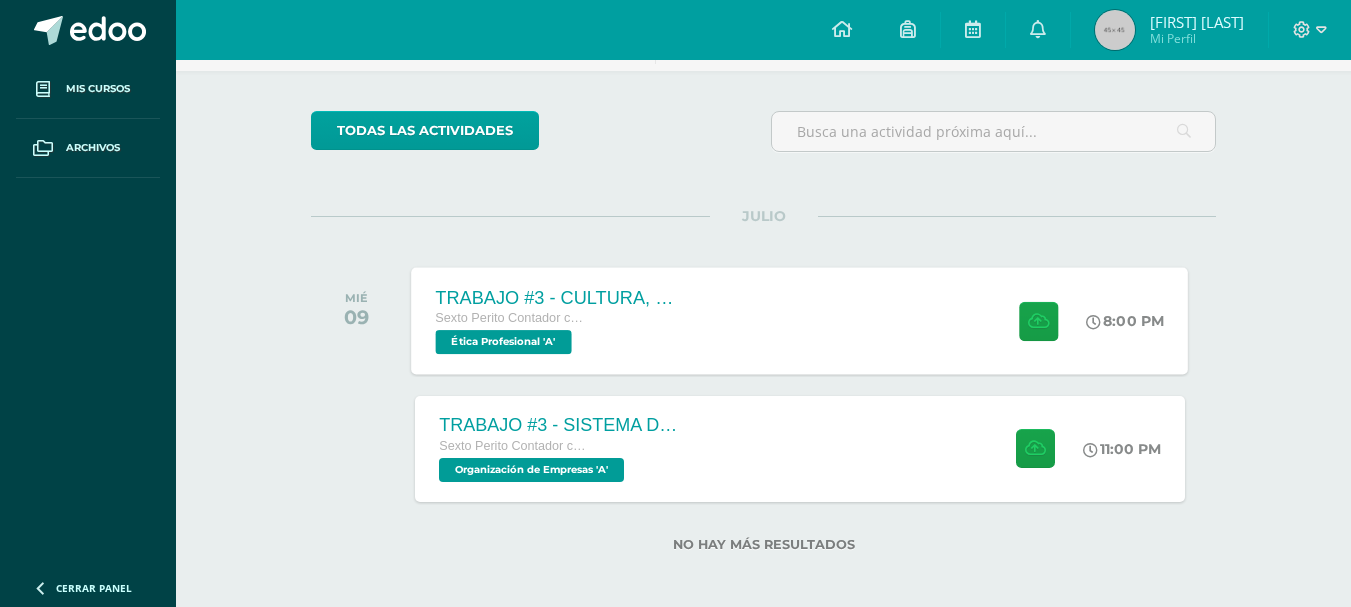 scroll, scrollTop: 136, scrollLeft: 0, axis: vertical 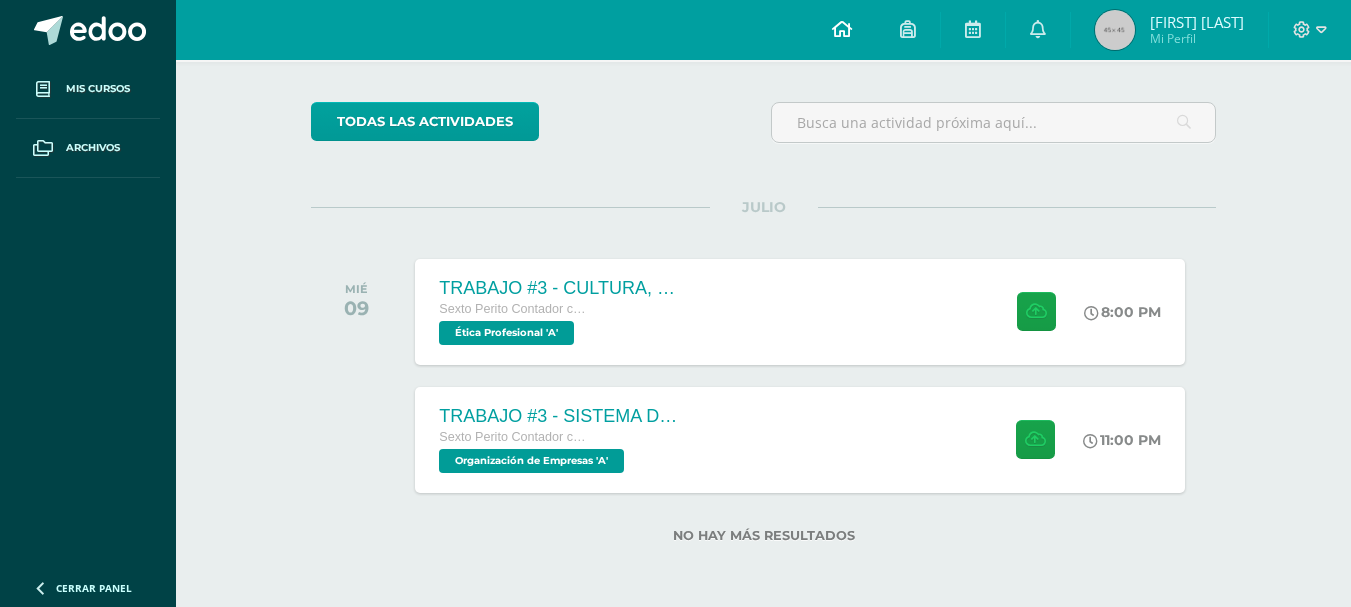 click at bounding box center [842, 30] 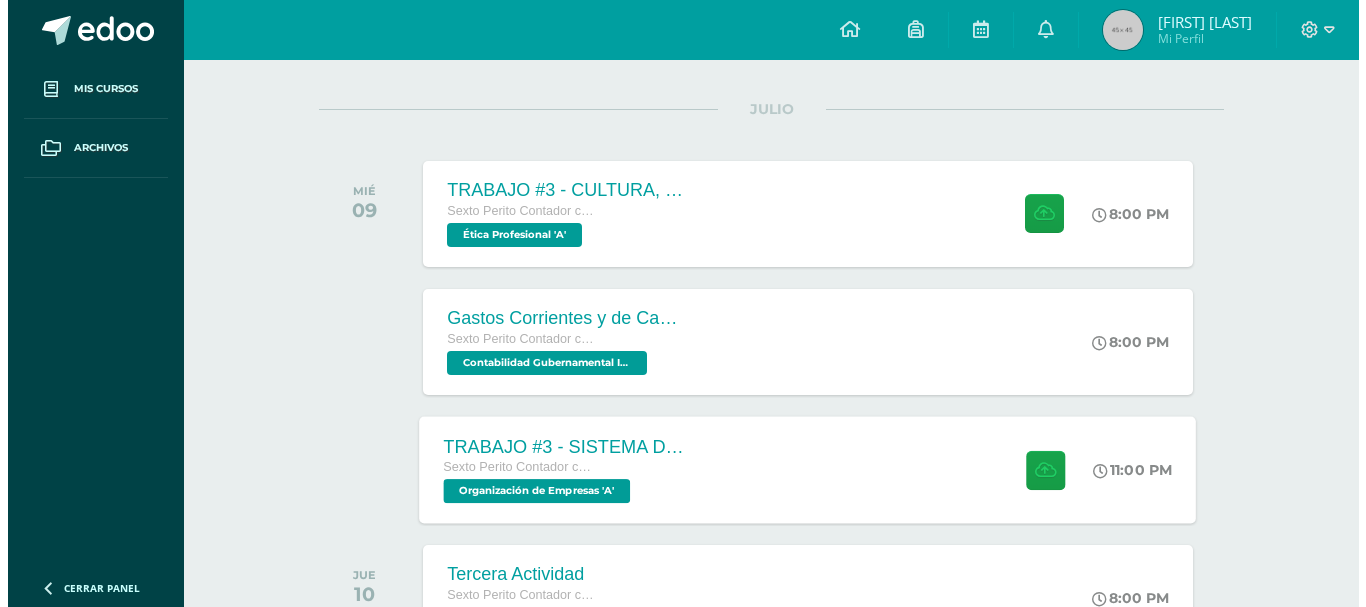 scroll, scrollTop: 233, scrollLeft: 0, axis: vertical 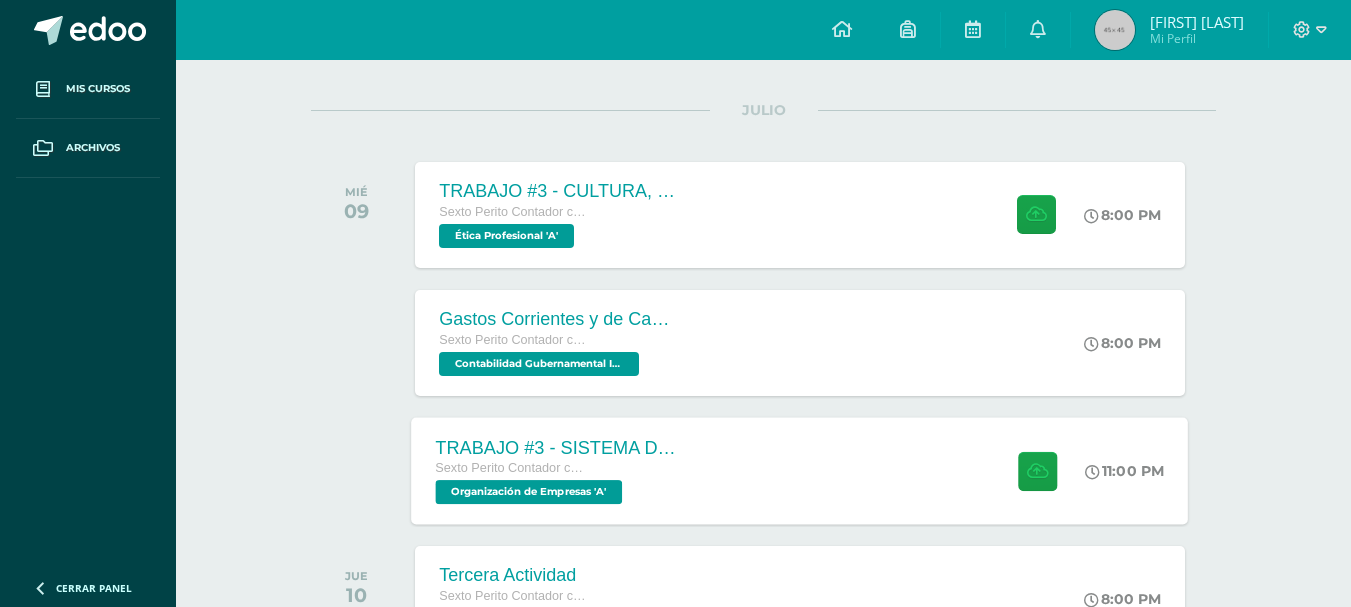 click on "Sexto Perito Contador con Orientación en Computación
Contabilidad Gubernamental Integrada 'A'
[TIME]
Gastos Corrientes y de Capital
Contabilidad Gubernamental Integrada
Cargando contenido" at bounding box center (799, 343) 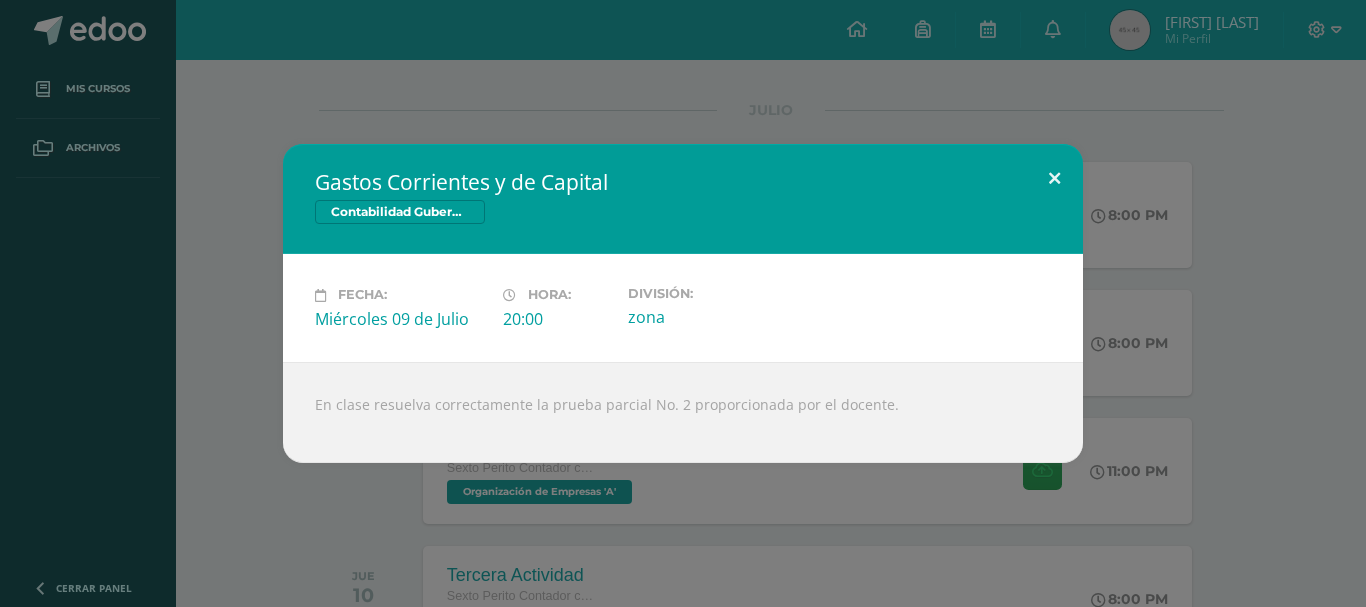 click at bounding box center (1054, 178) 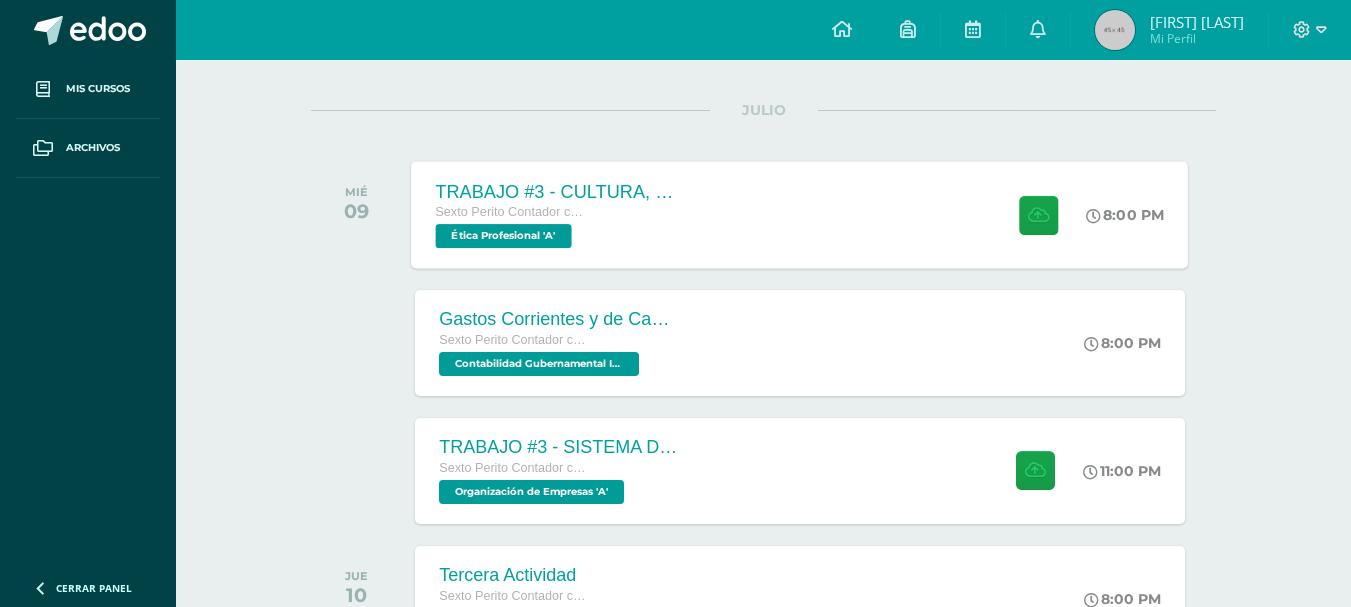 click on "TRABAJO #3 - CULTURA, IDENTIDAD Y MULTICULTURALIDAD
Sexto Perito Contador con Orientación en Computación
Ética Profesional 'A'
[TIME]
TRABAJO #3 - CULTURA, IDENTIDAD Y MULTICULTURALIDAD" at bounding box center (800, 214) 